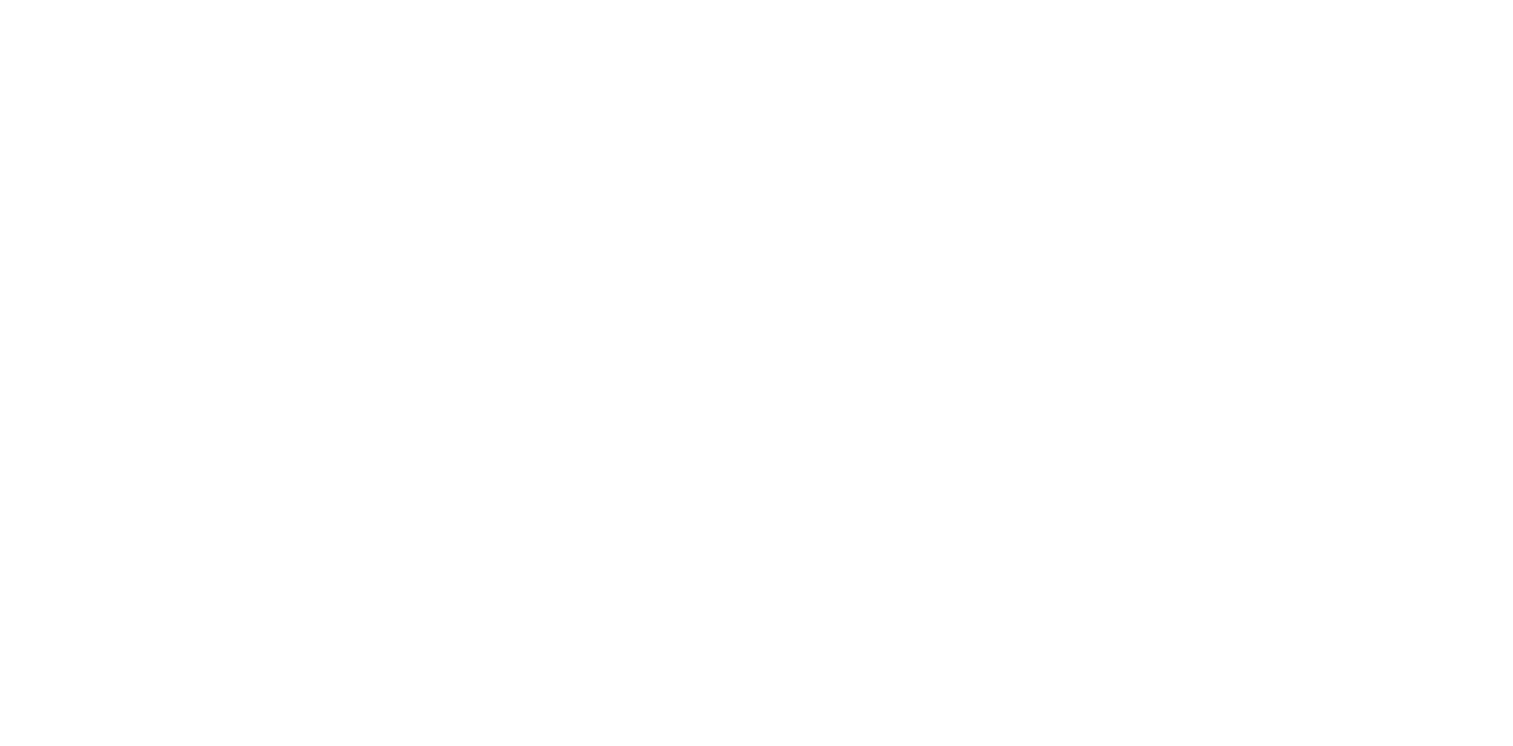 scroll, scrollTop: 0, scrollLeft: 0, axis: both 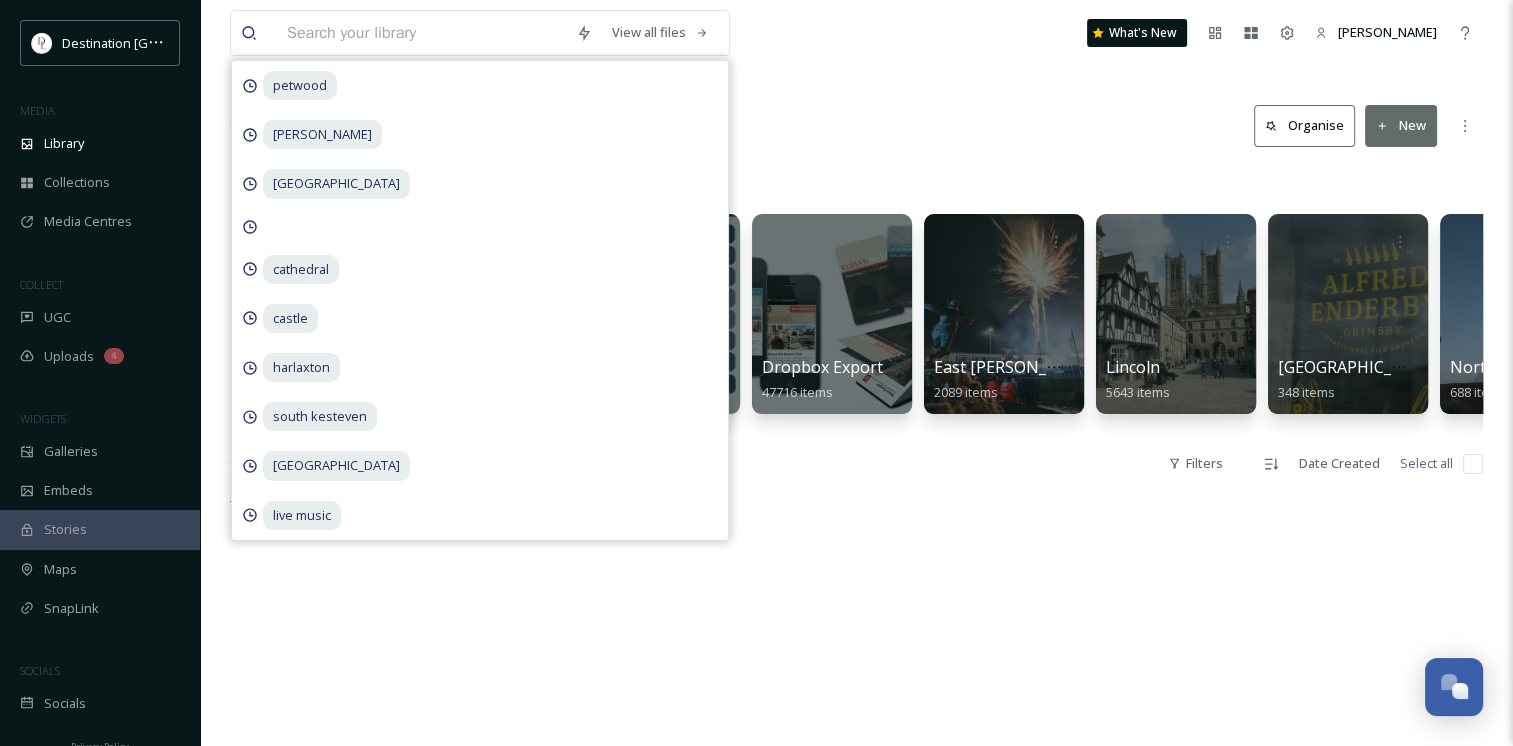 click at bounding box center [421, 33] 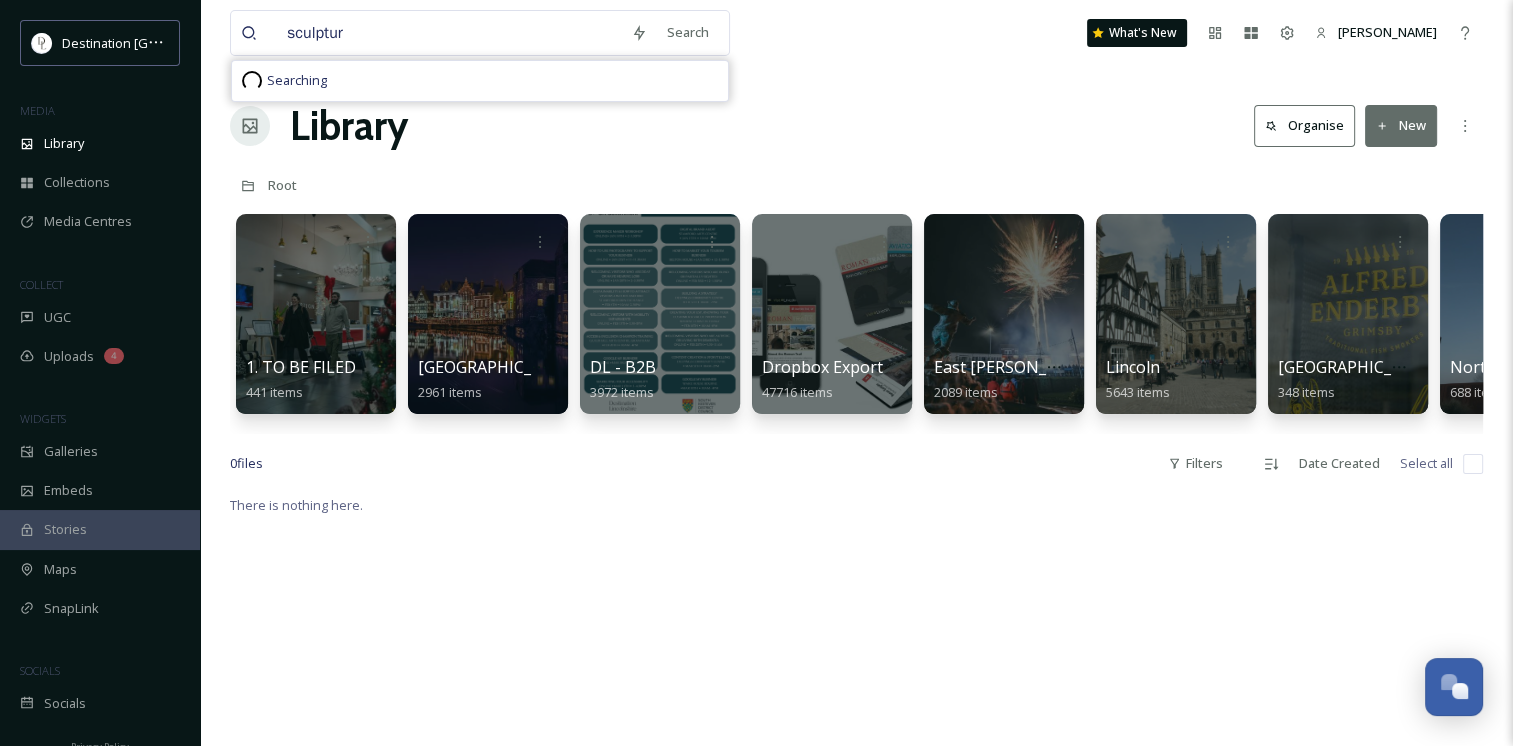 type on "sculpture" 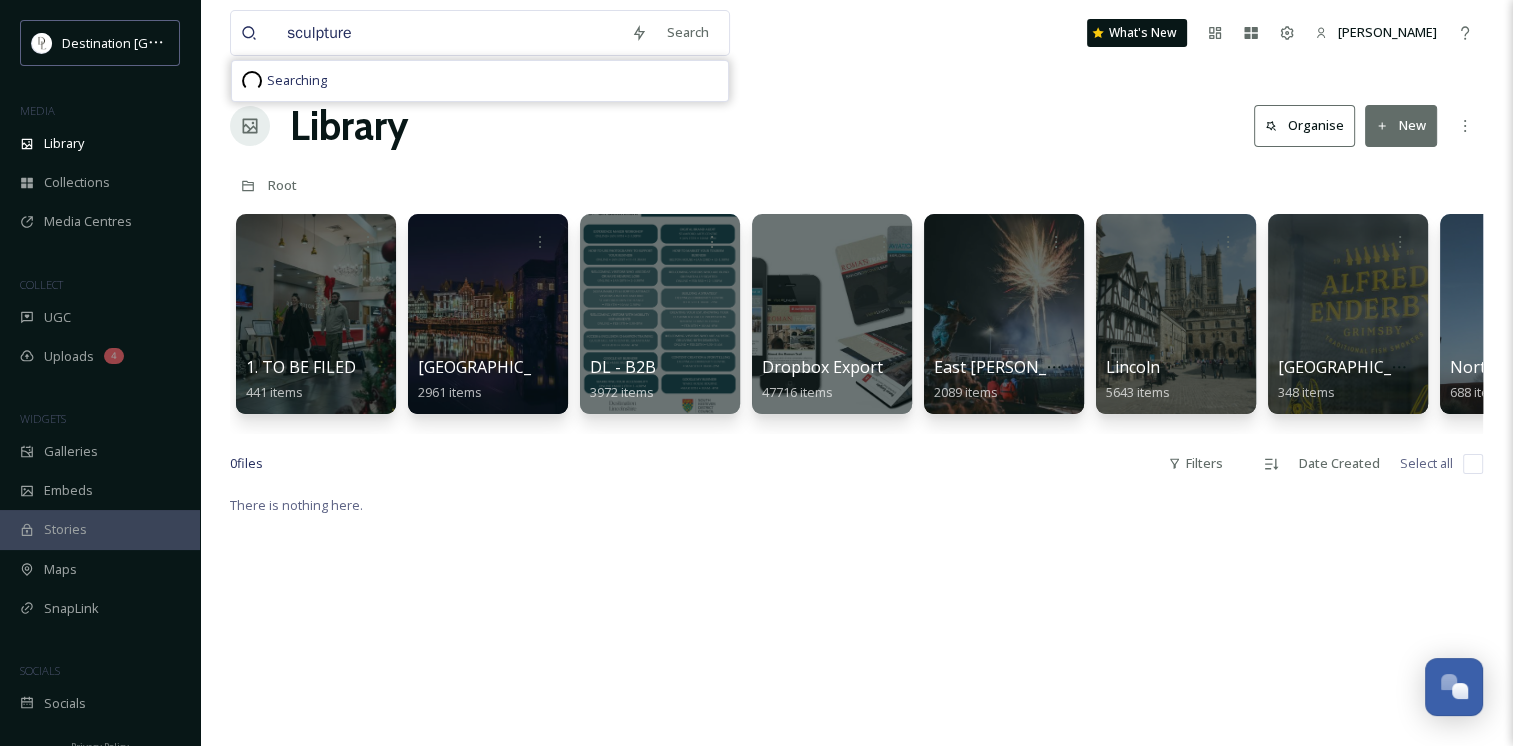 type 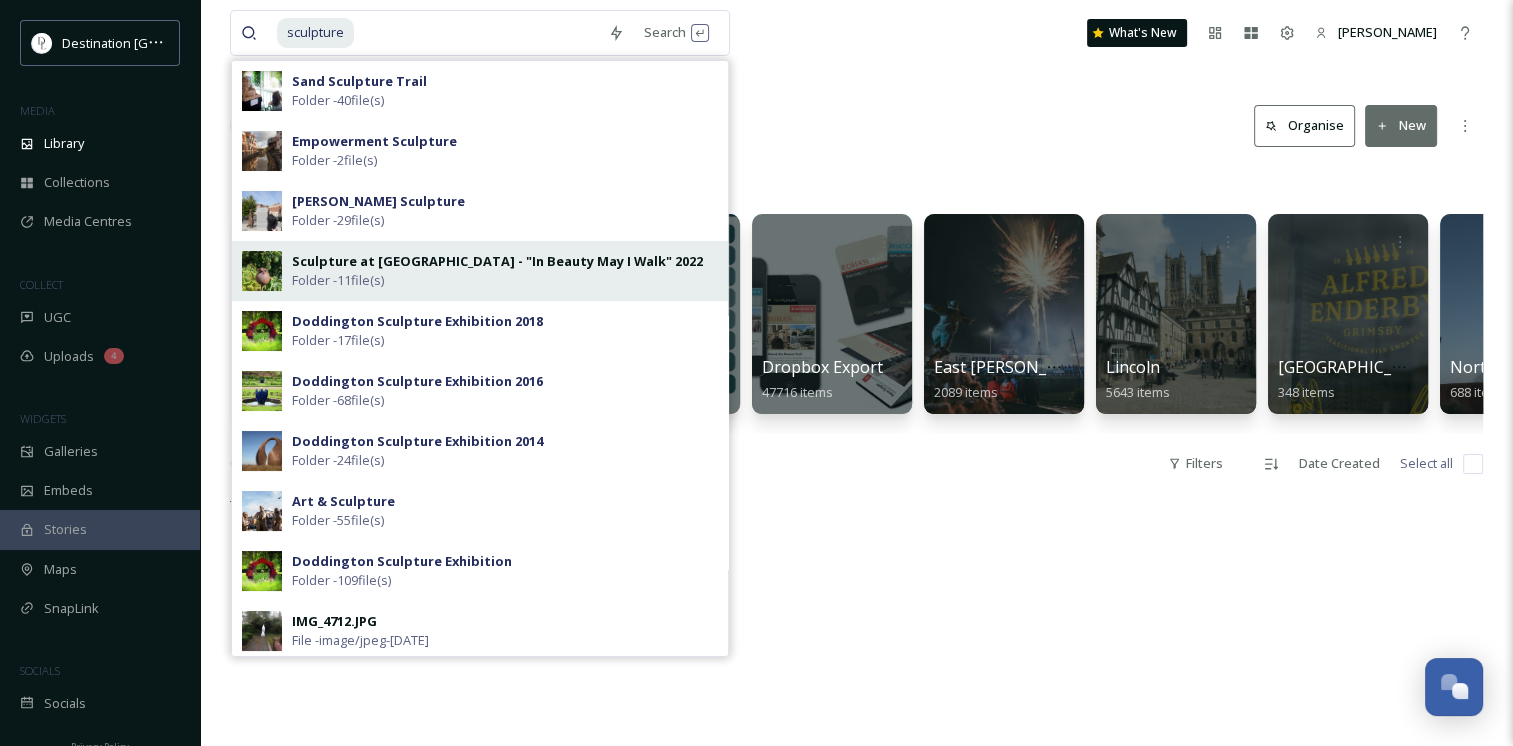 click on "Sculpture at [GEOGRAPHIC_DATA] - "In Beauty May I Walk" 2022" at bounding box center (497, 261) 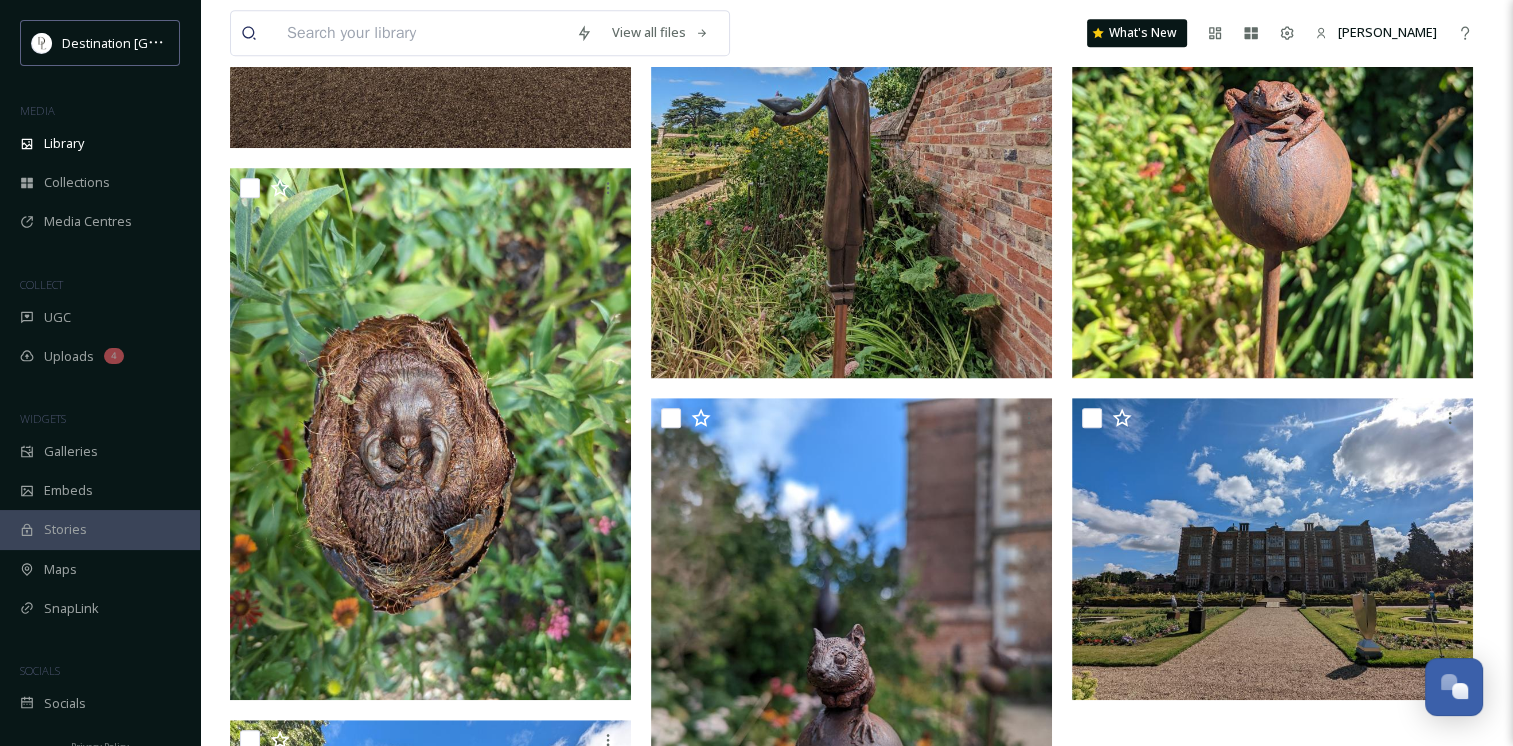 scroll, scrollTop: 984, scrollLeft: 0, axis: vertical 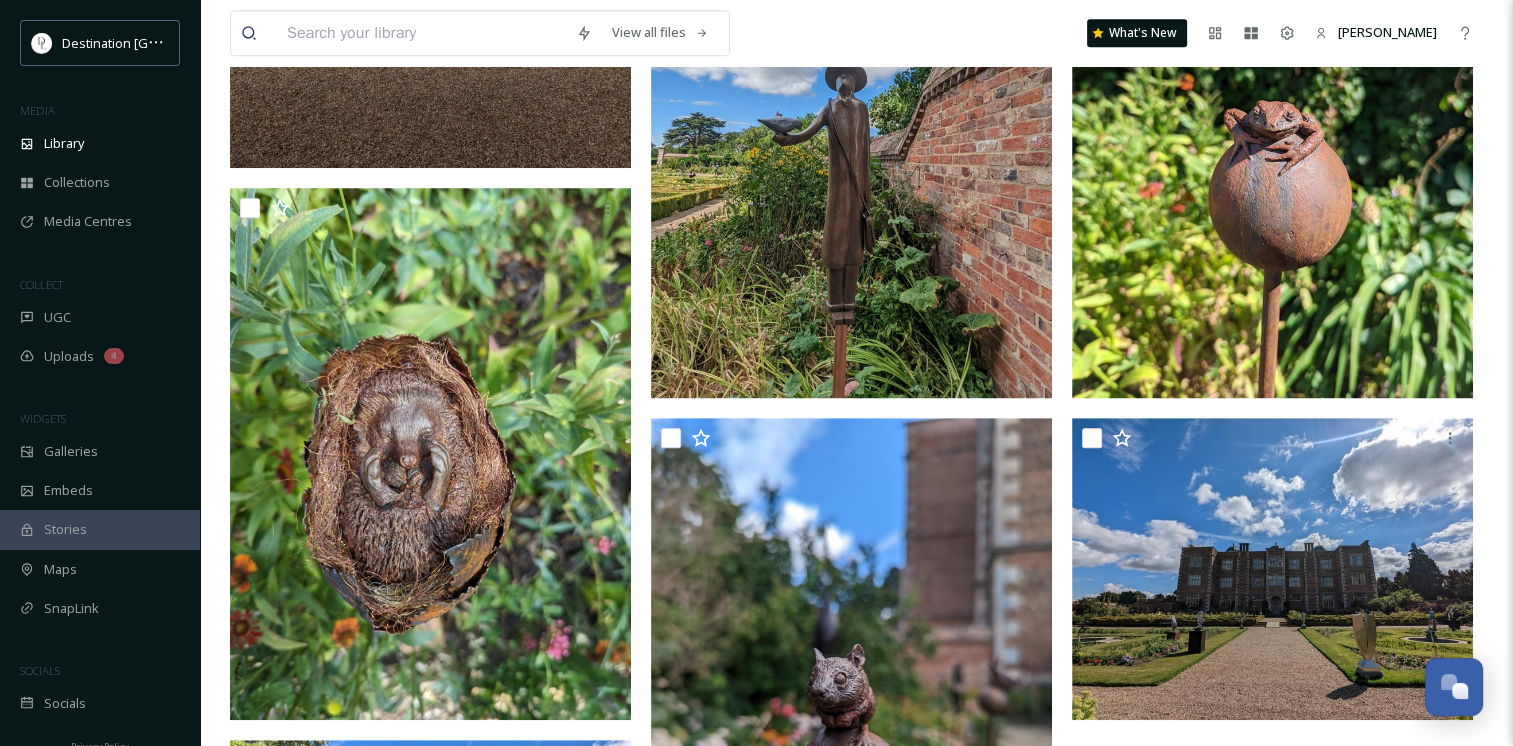click at bounding box center [421, 33] 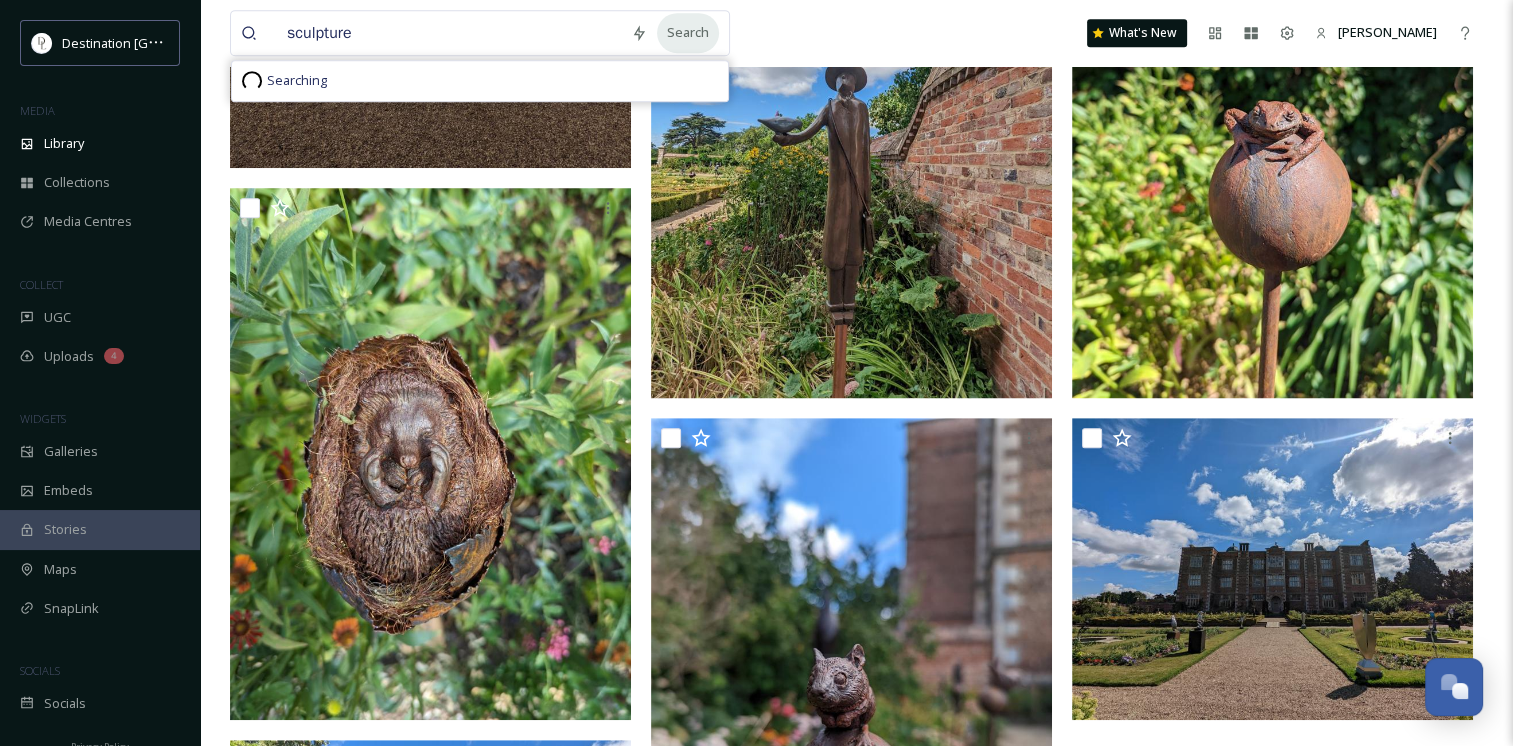type on "sculpture" 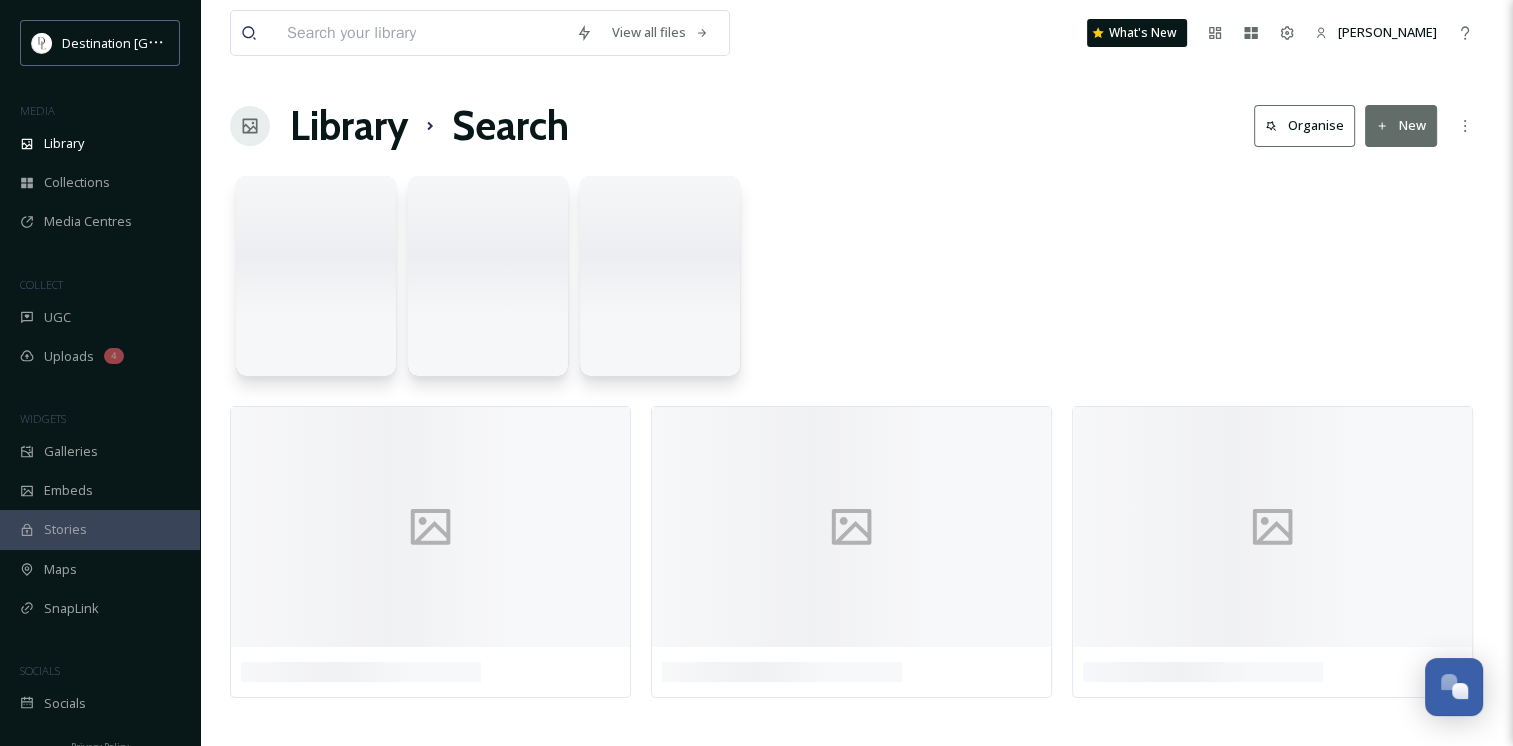 scroll, scrollTop: 0, scrollLeft: 0, axis: both 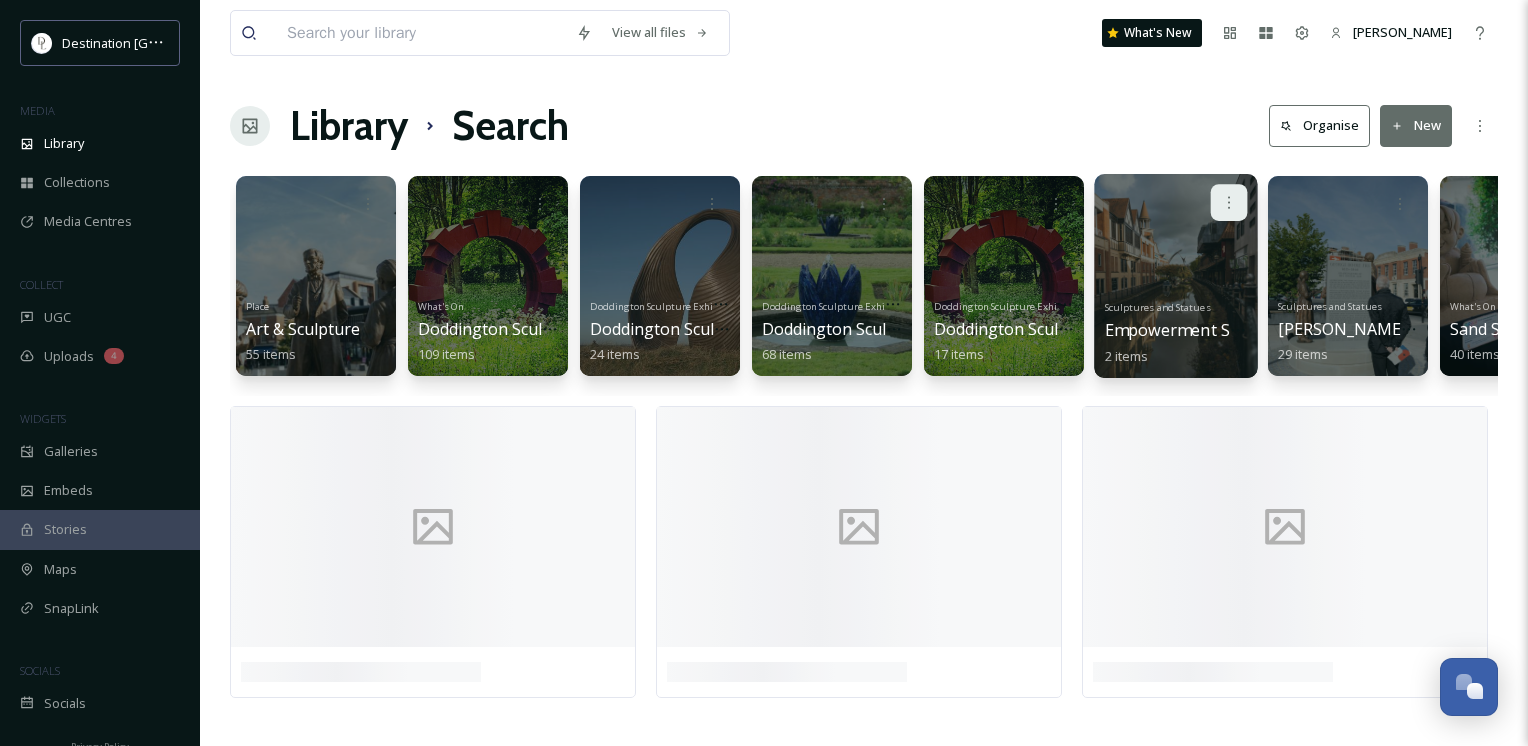 click at bounding box center (1229, 202) 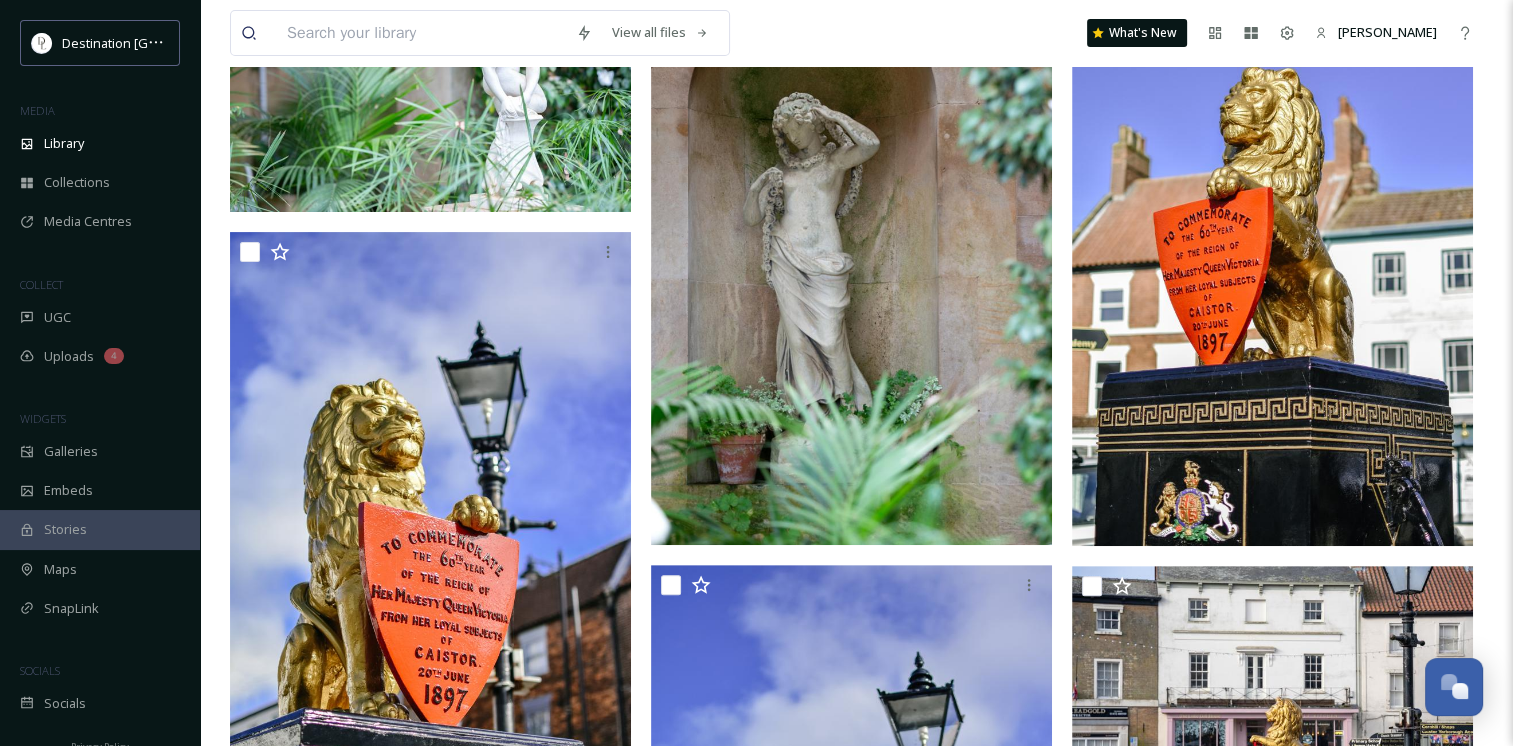 scroll, scrollTop: 0, scrollLeft: 0, axis: both 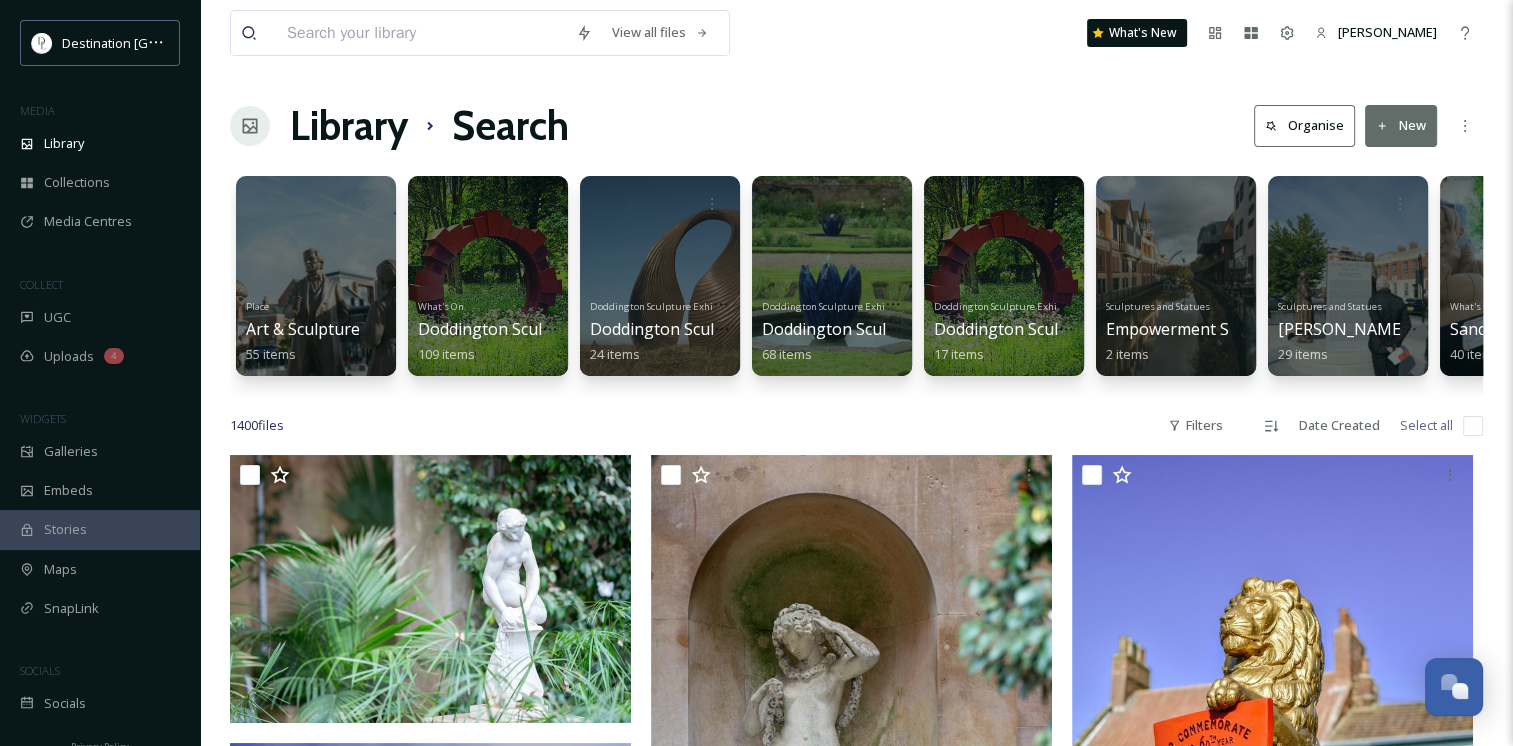 click at bounding box center (421, 33) 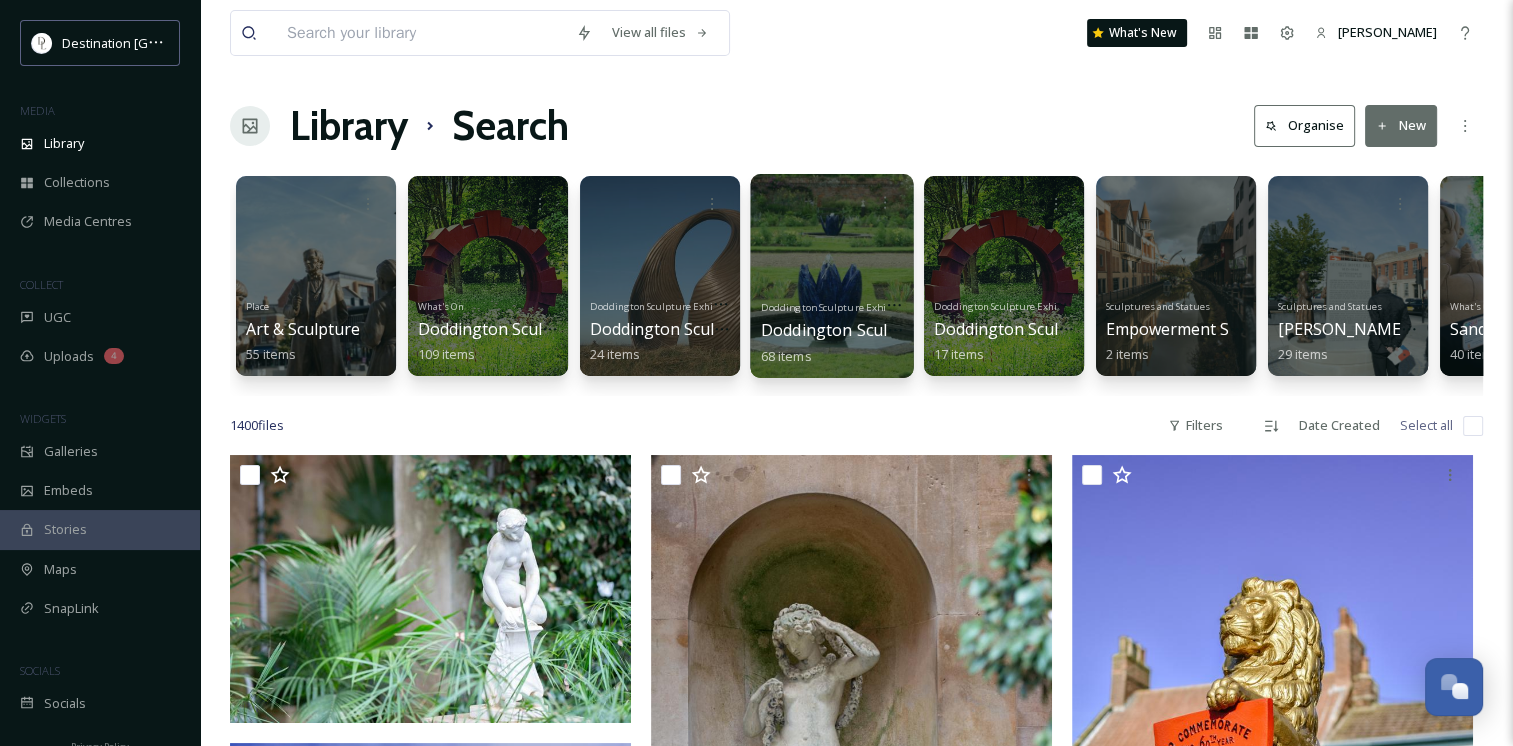 click on "Doddington Sculpture Exhibition" at bounding box center (837, 306) 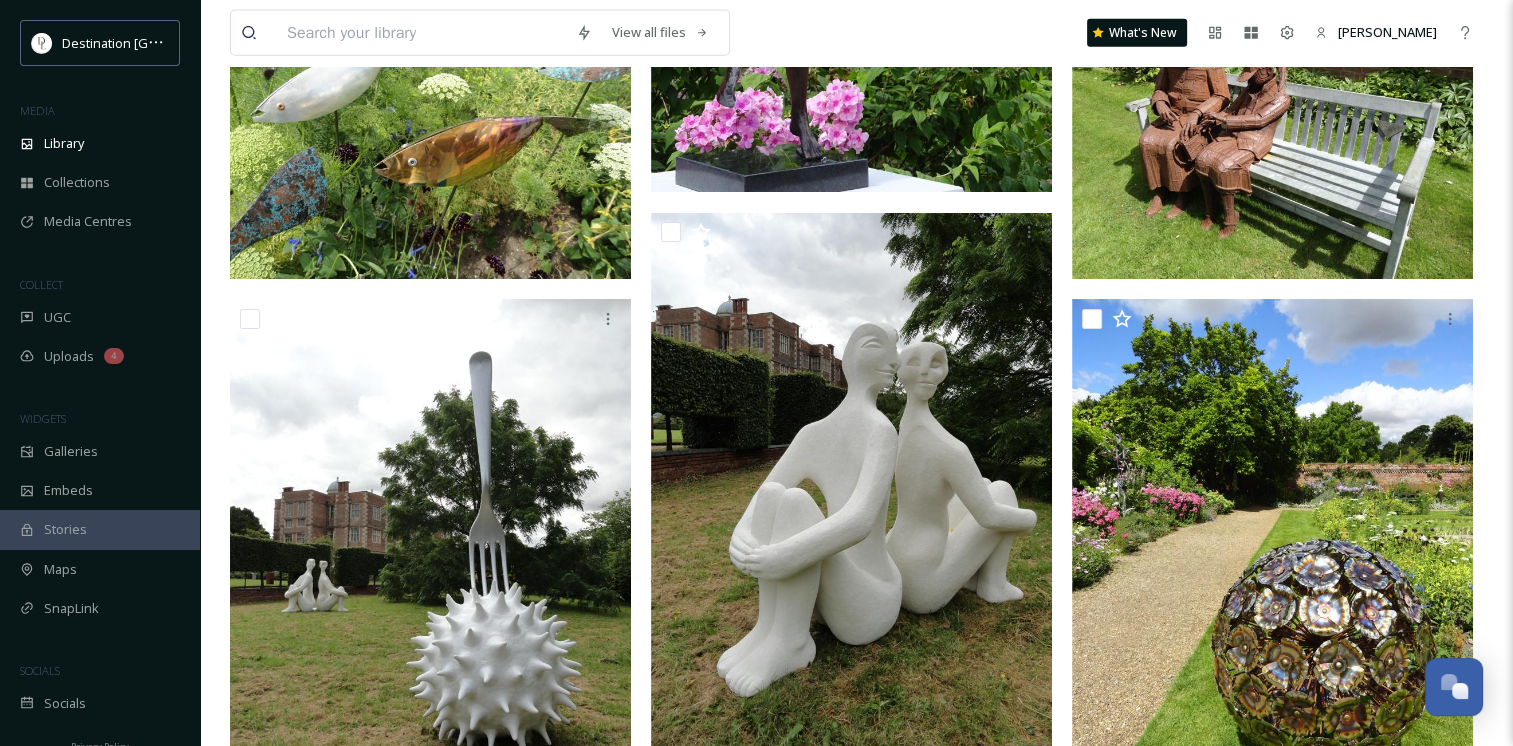 scroll, scrollTop: 5083, scrollLeft: 0, axis: vertical 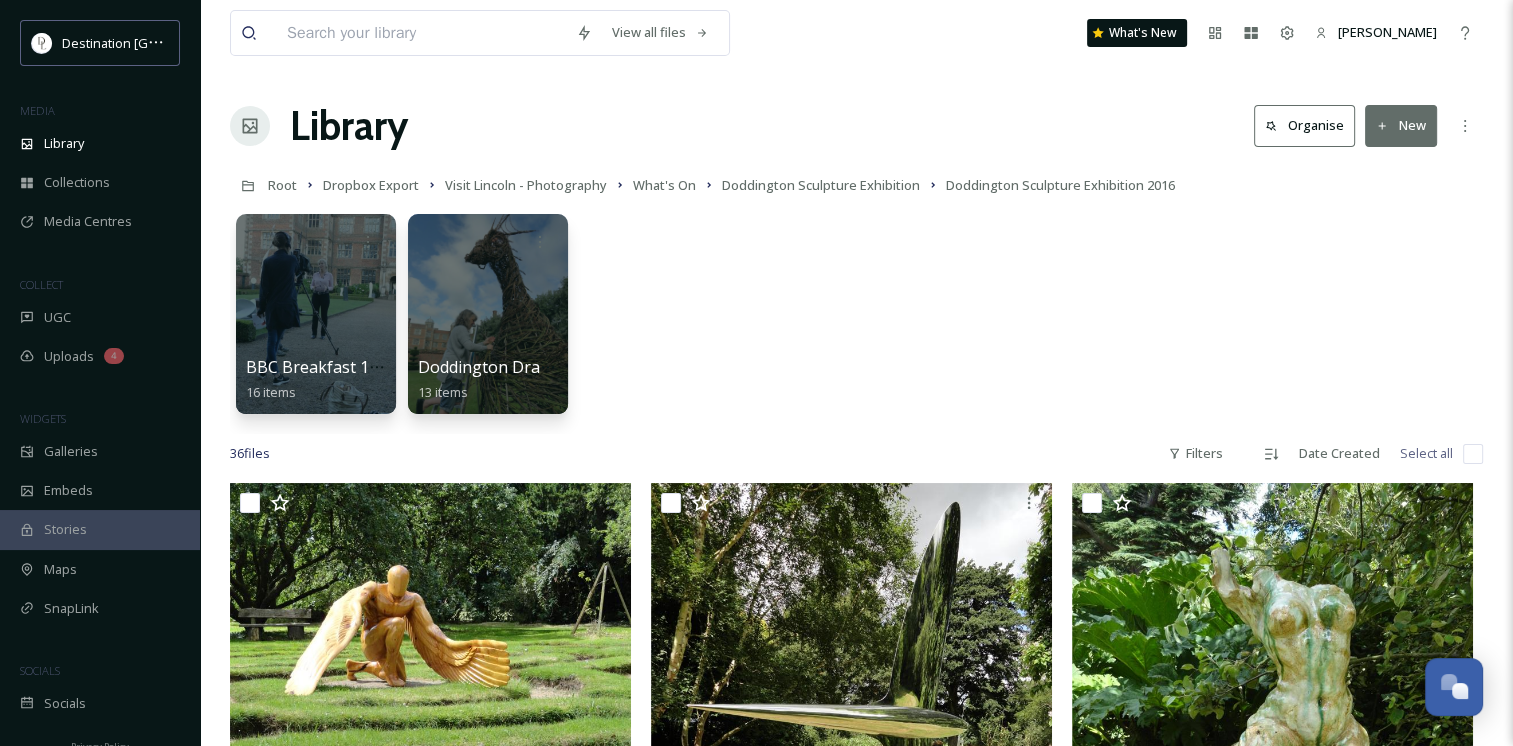 click at bounding box center [421, 33] 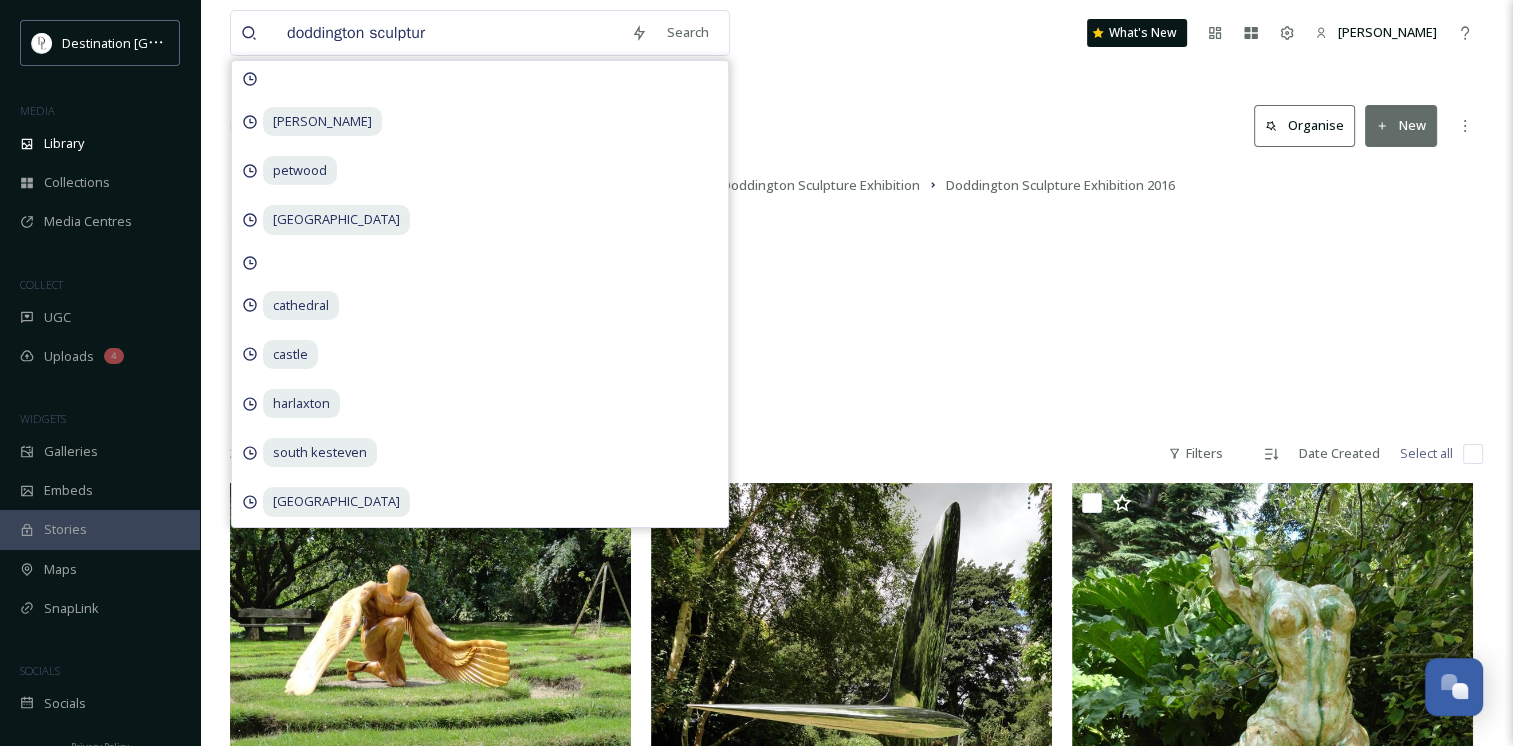 type on "doddington sculpture" 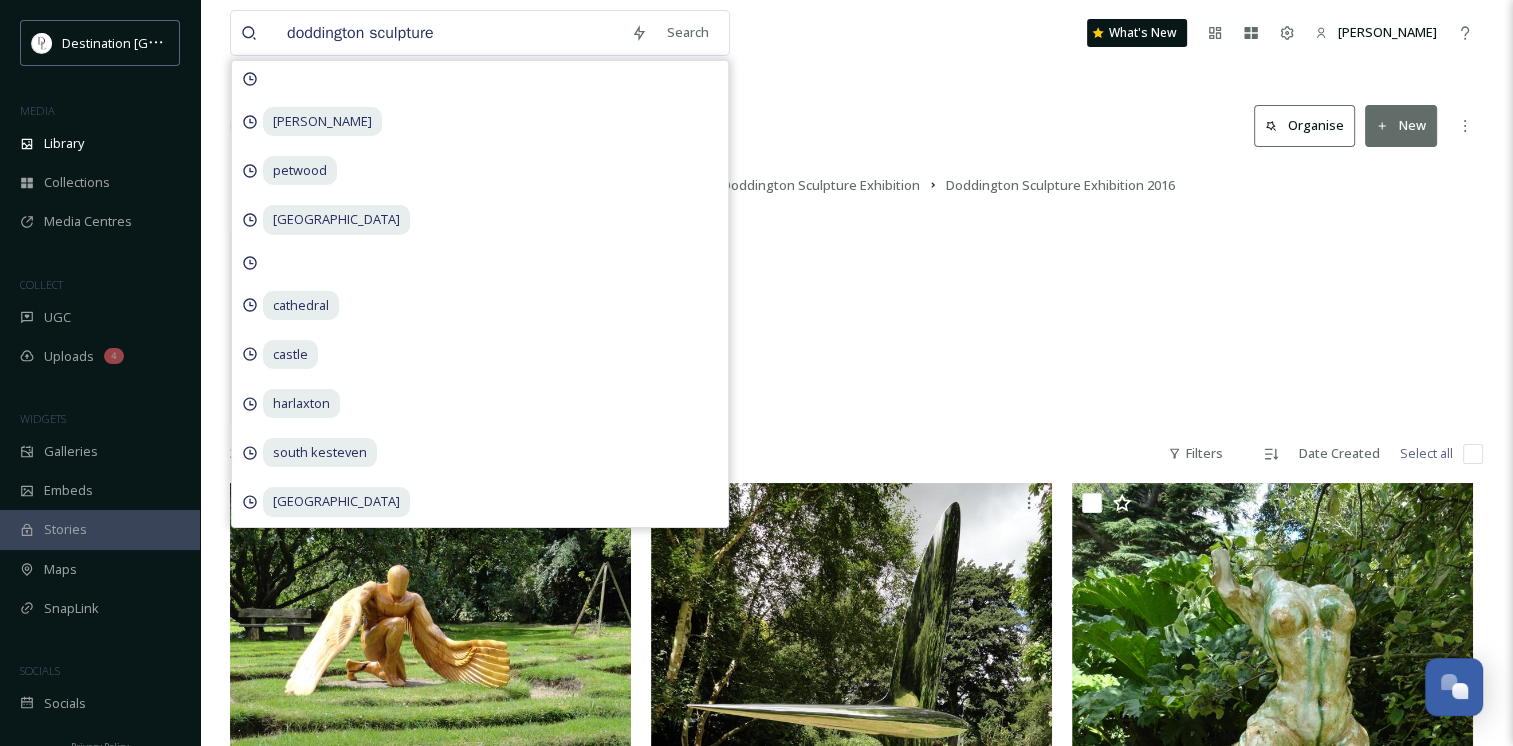 type 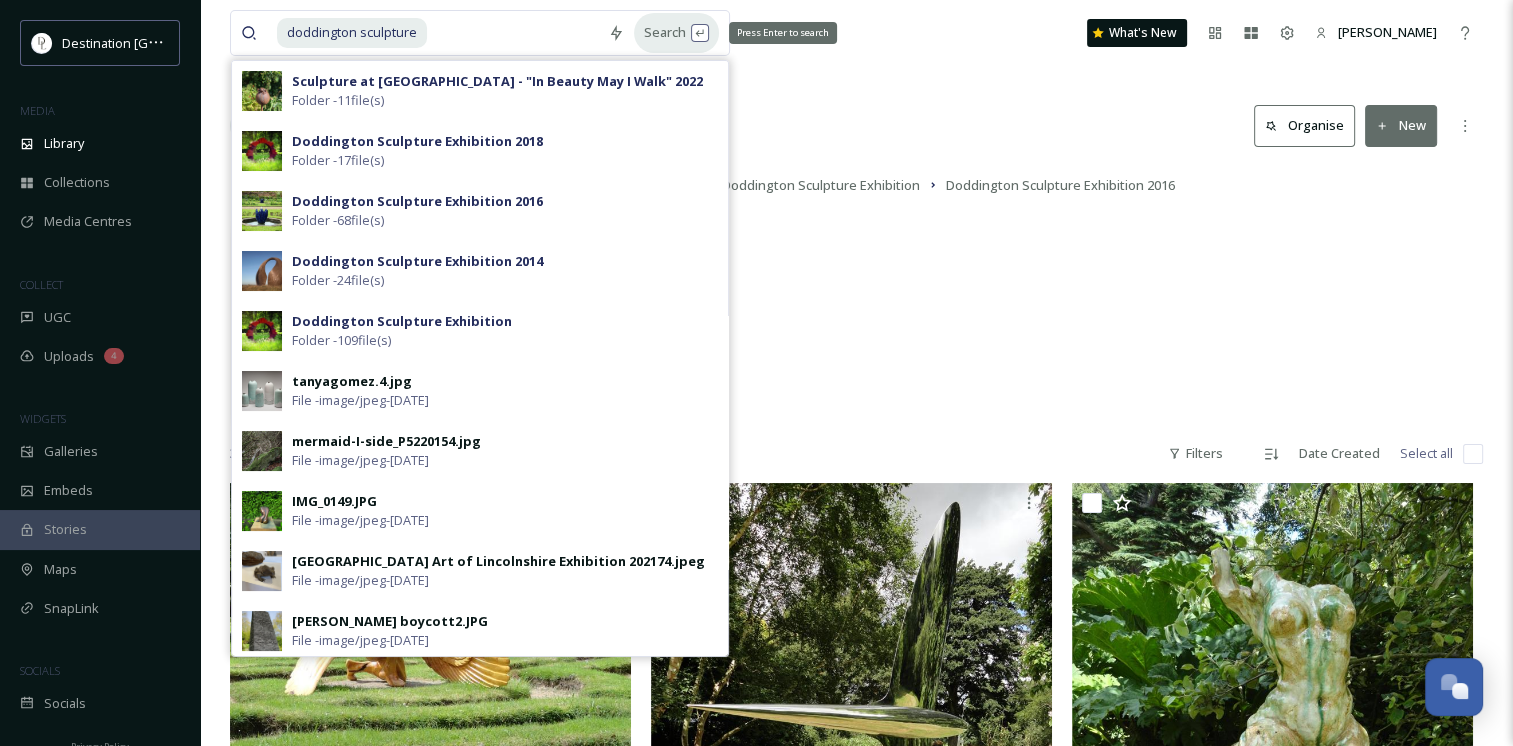 click on "Search Press Enter to search" at bounding box center (676, 32) 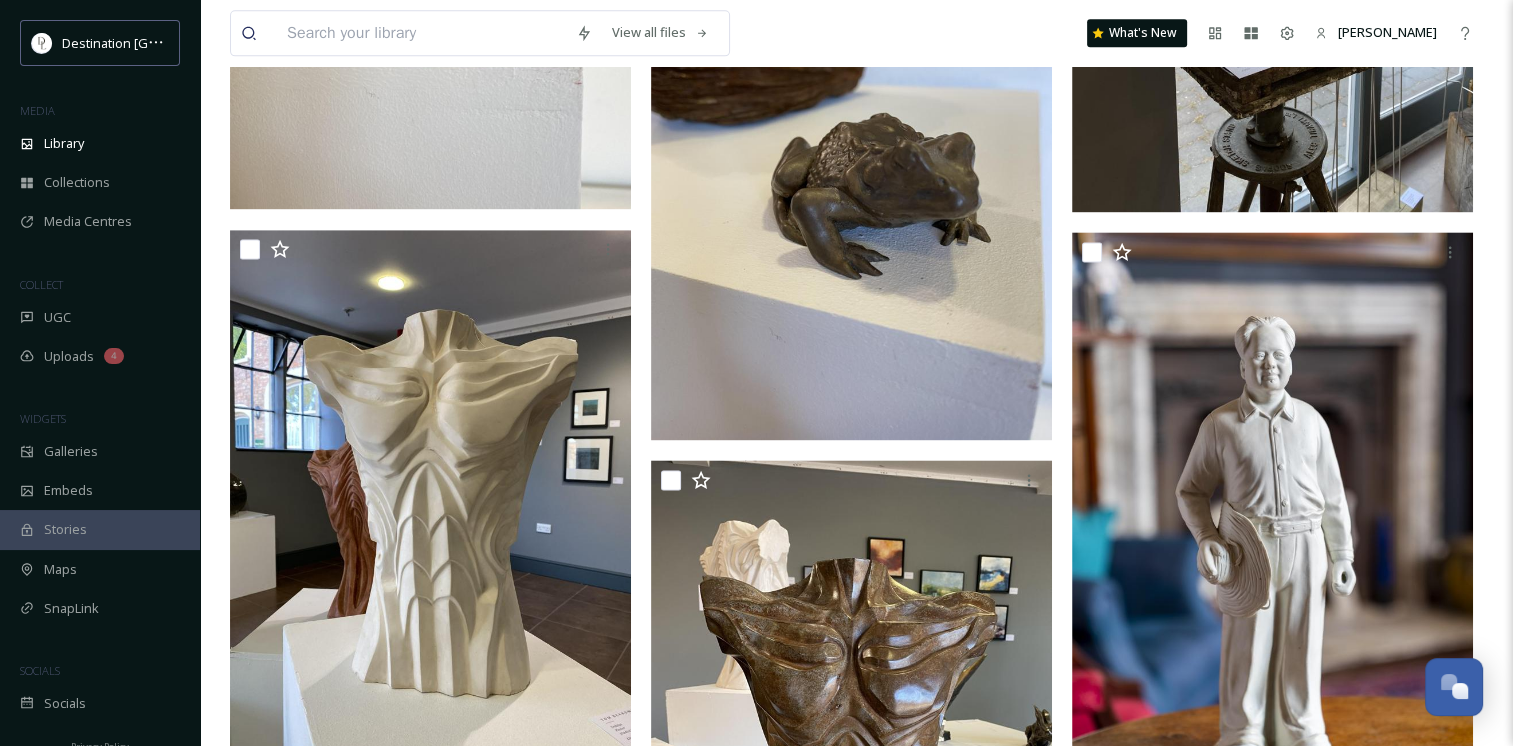 scroll, scrollTop: 2784, scrollLeft: 0, axis: vertical 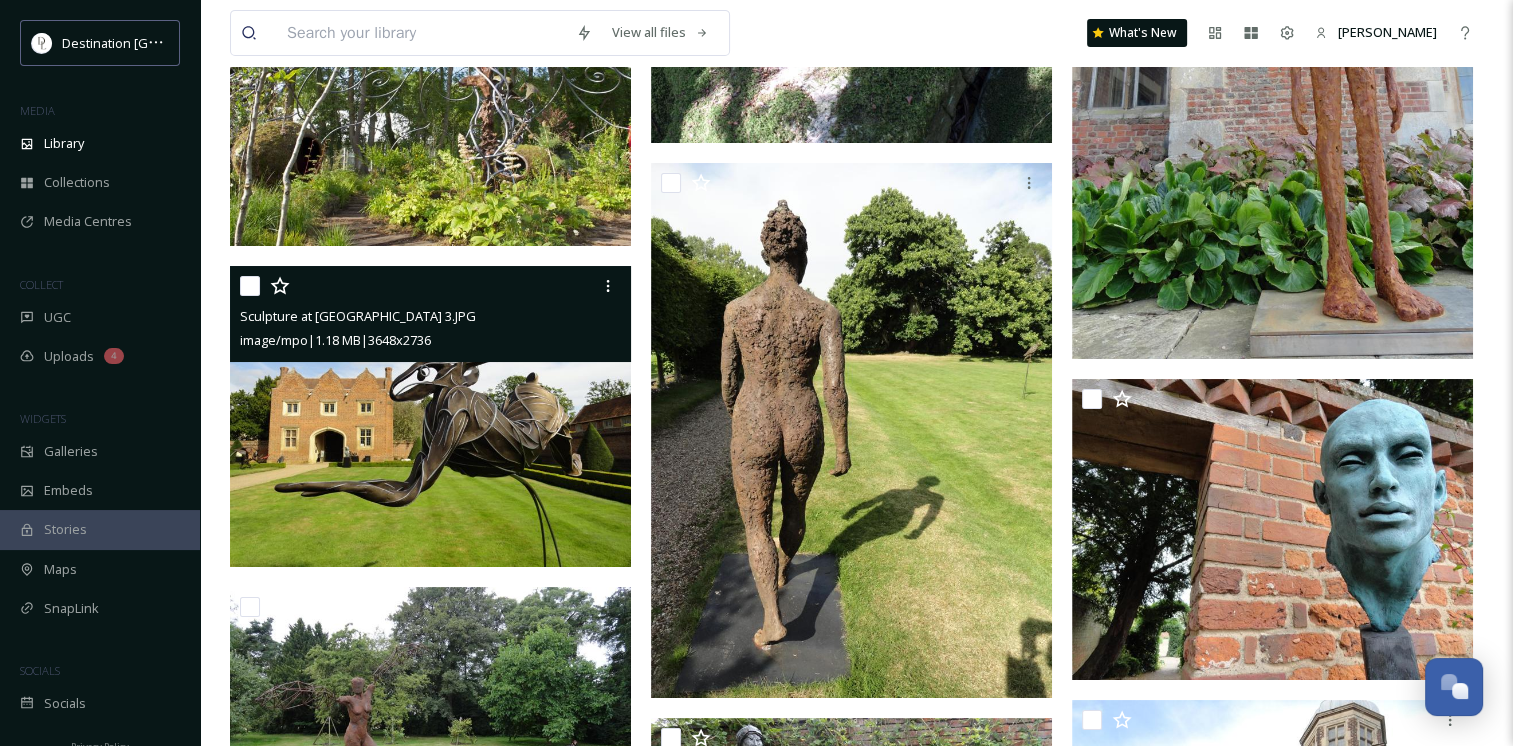 click at bounding box center [430, 416] 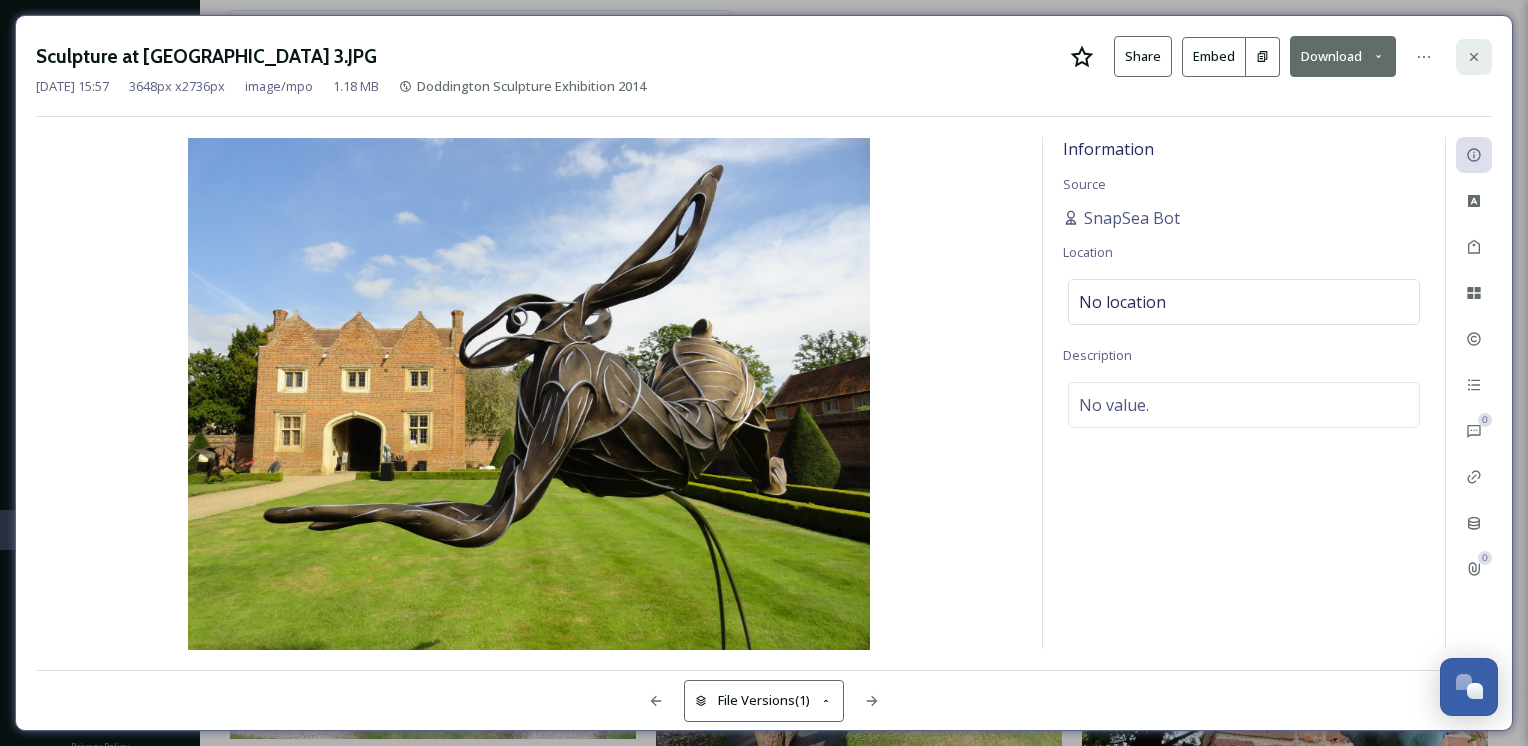 click 